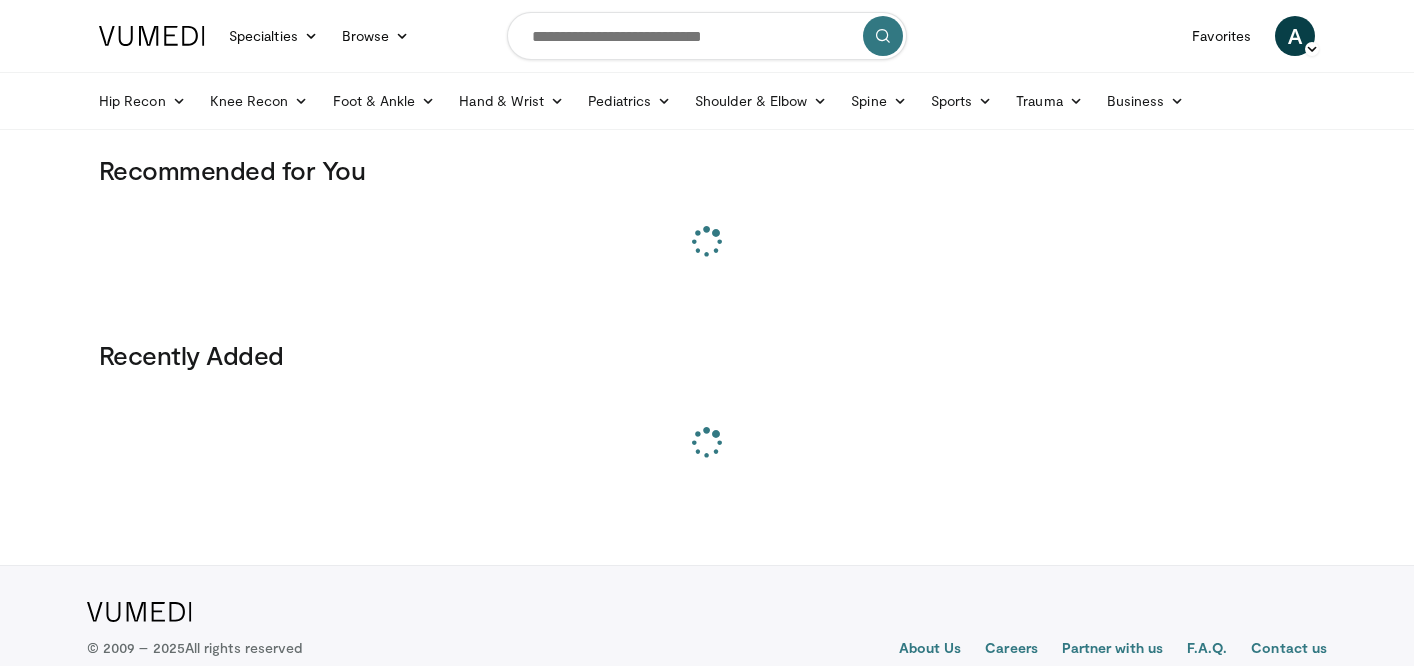 scroll, scrollTop: 0, scrollLeft: 0, axis: both 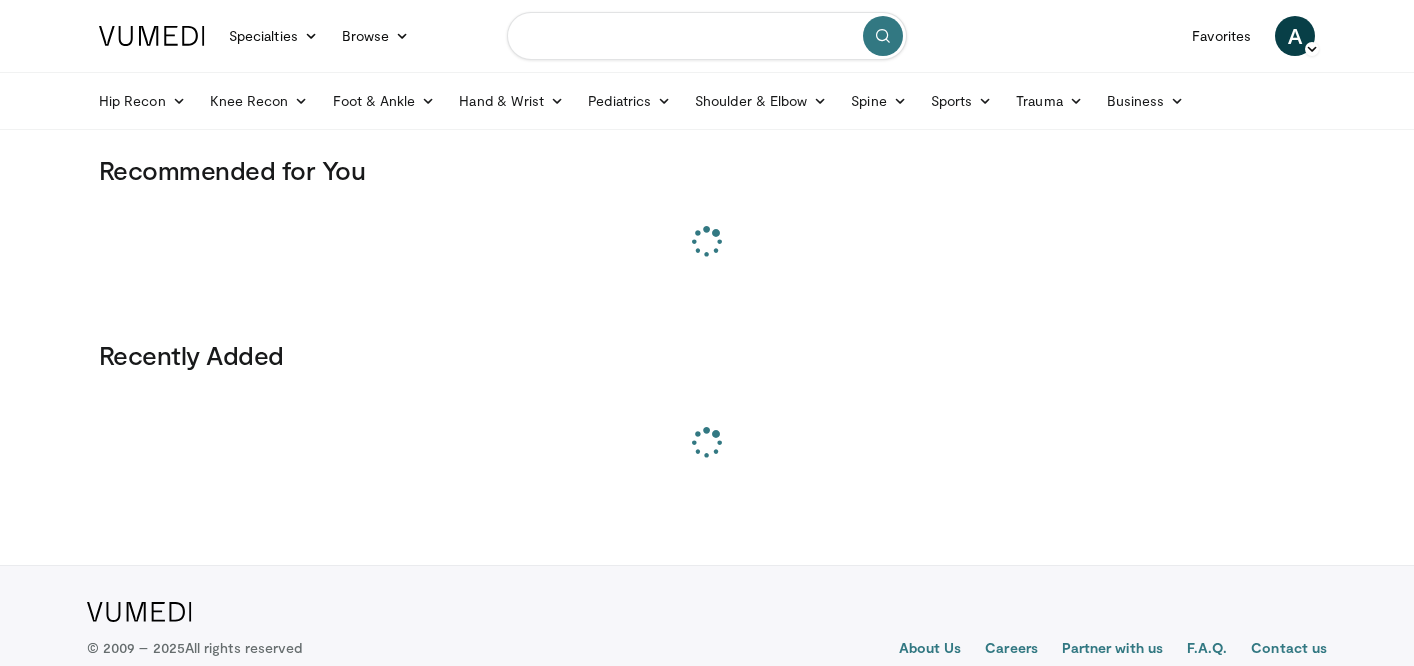 click at bounding box center [707, 36] 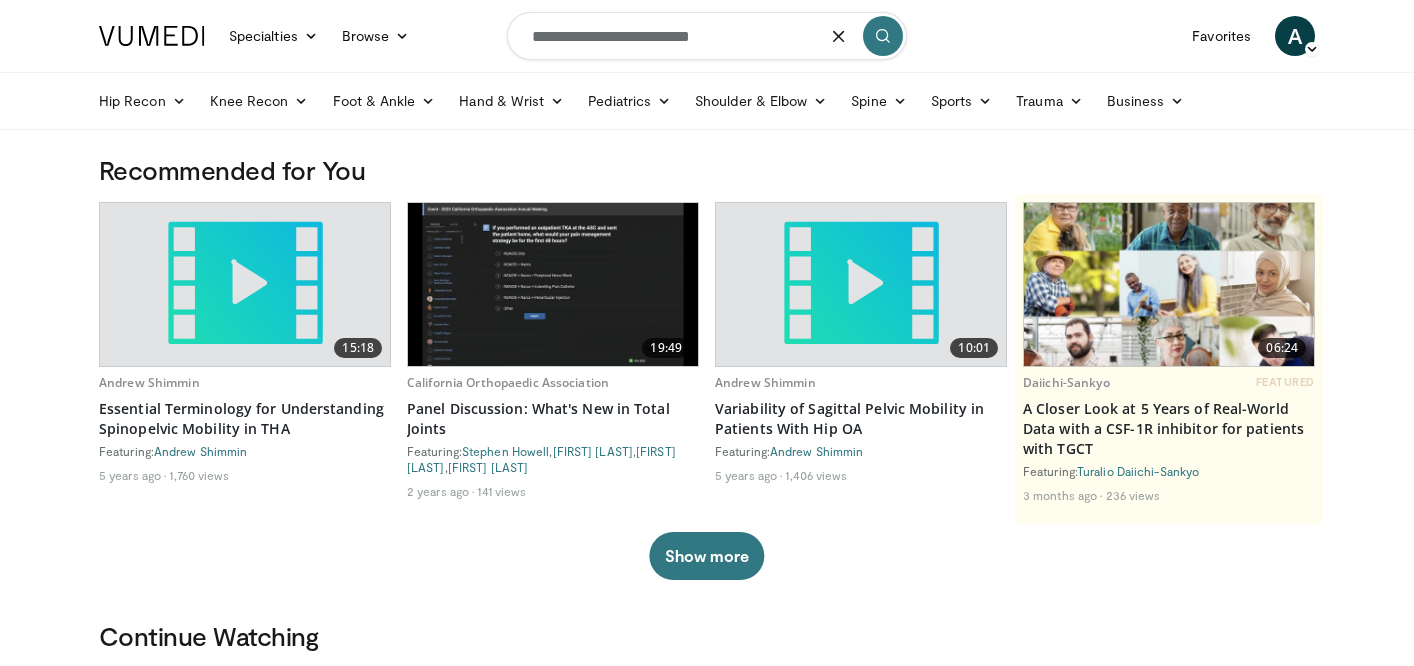 type on "**********" 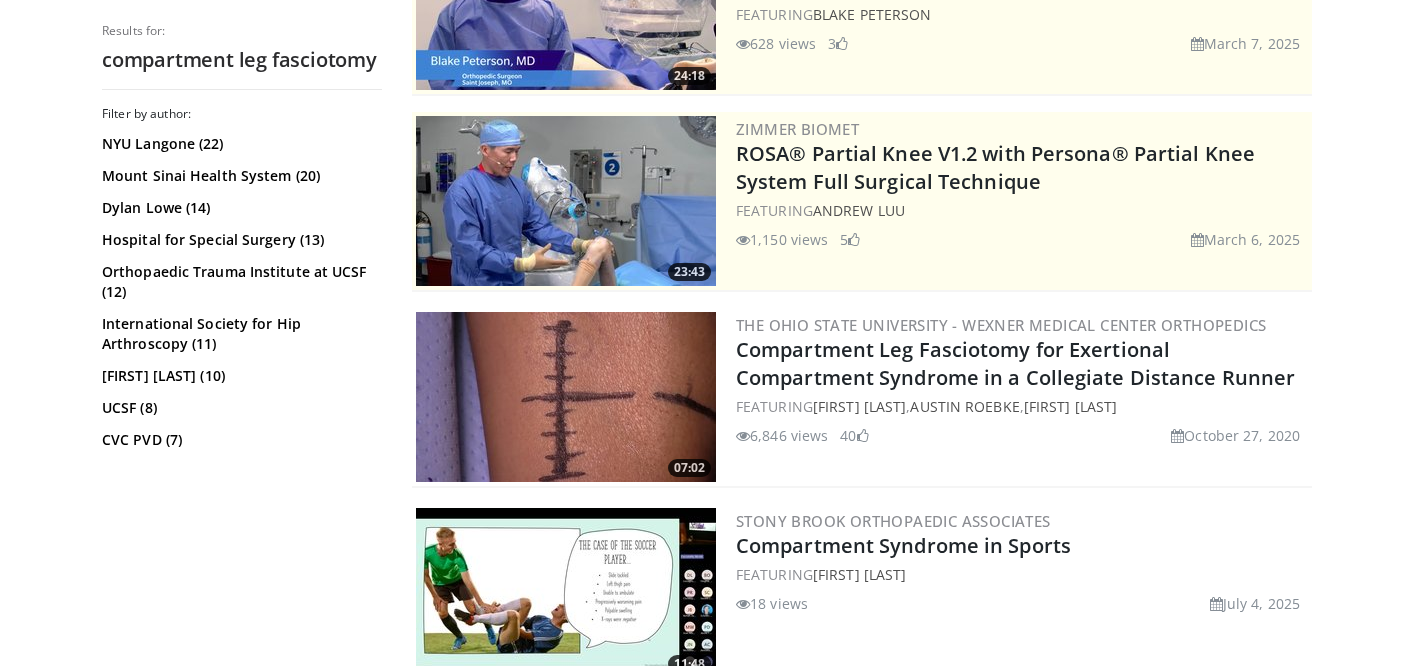 scroll, scrollTop: 0, scrollLeft: 0, axis: both 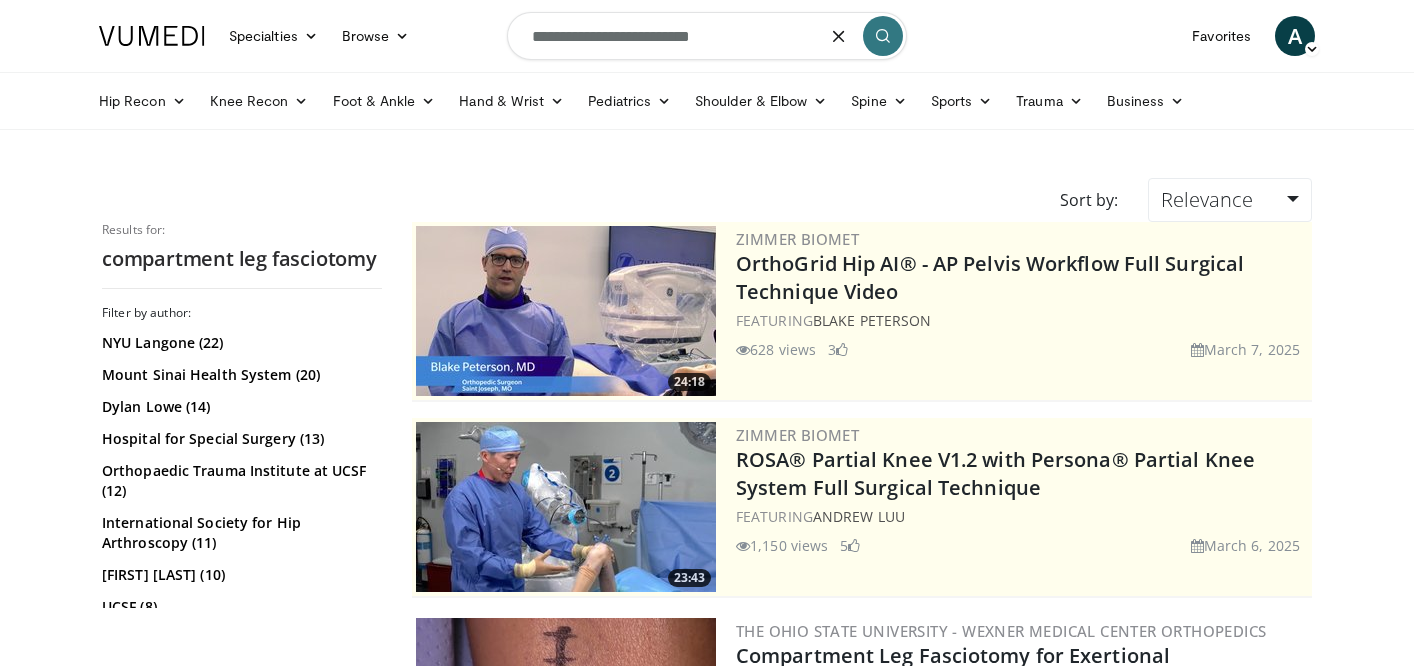 click on "**********" at bounding box center (707, 36) 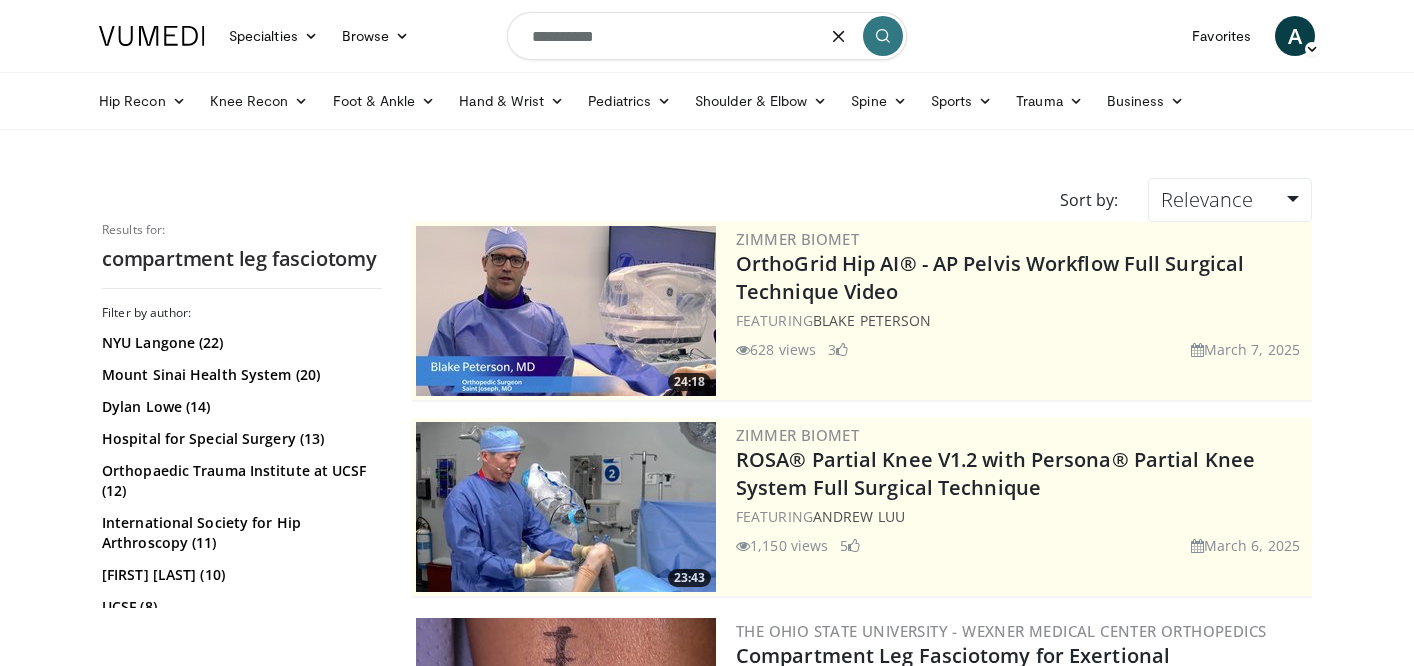 type on "**********" 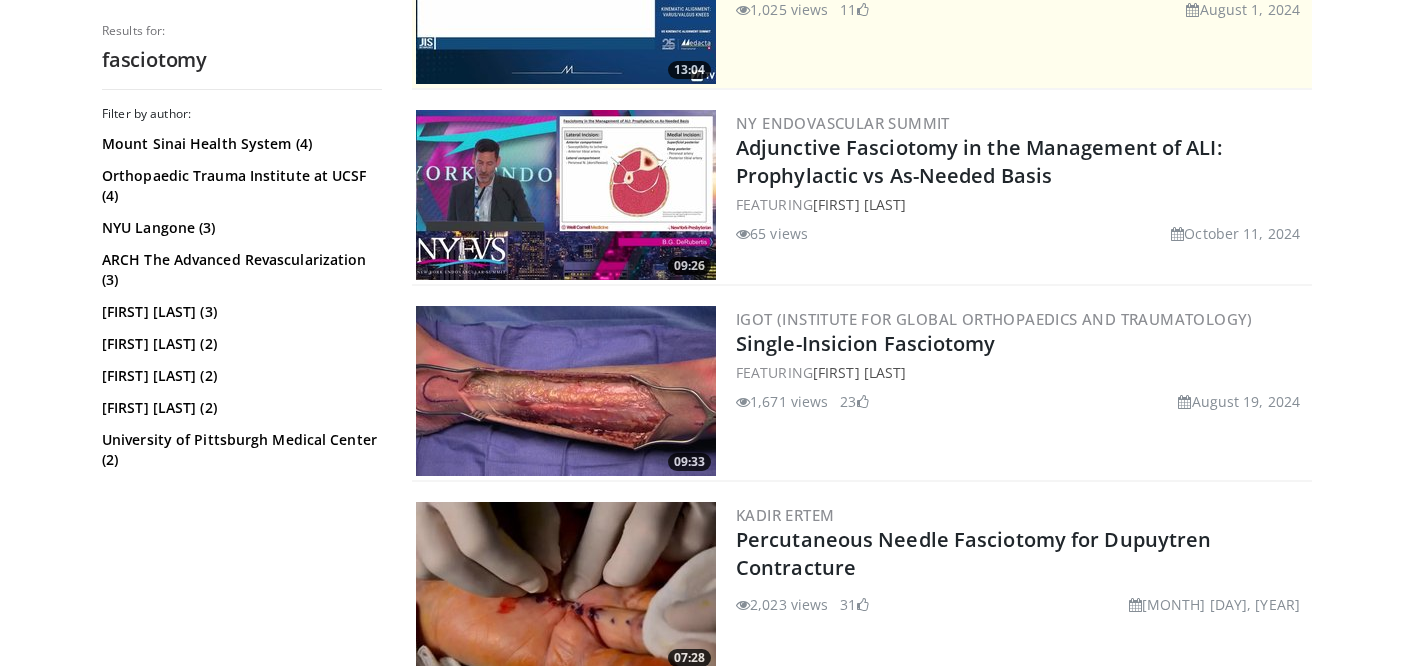 scroll, scrollTop: 310, scrollLeft: 0, axis: vertical 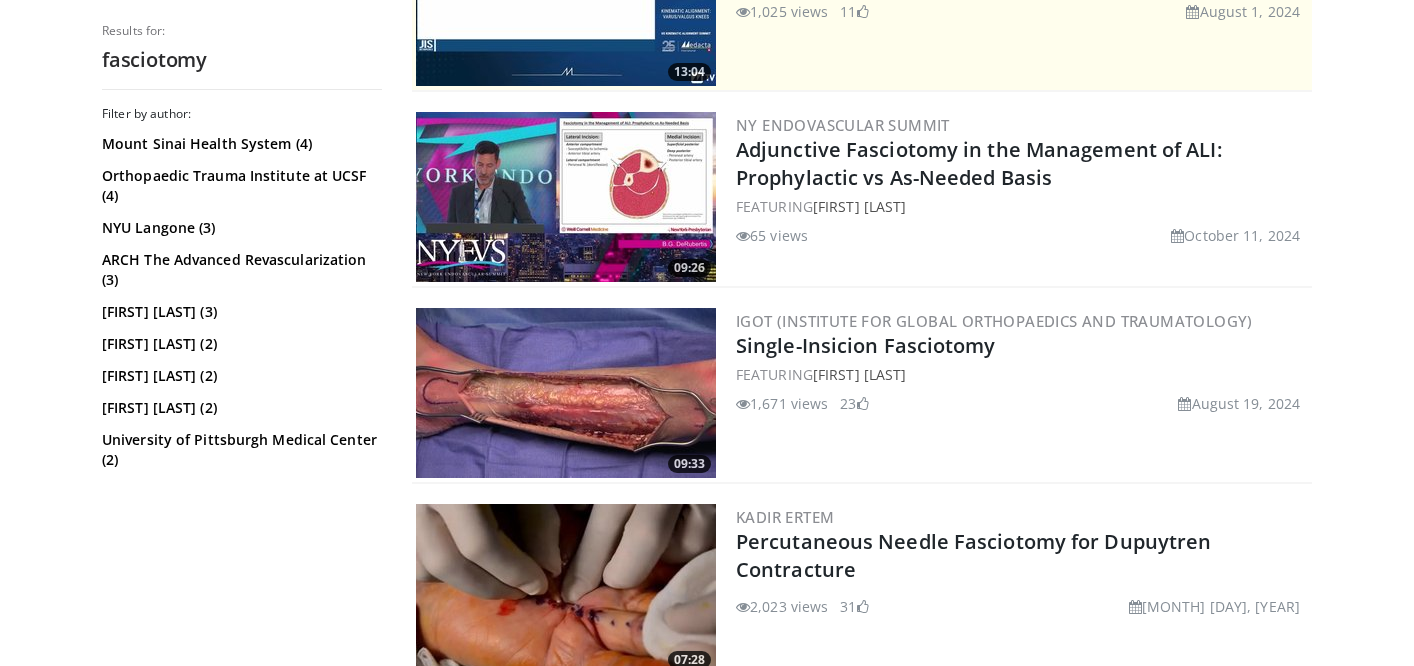 click at bounding box center (566, 393) 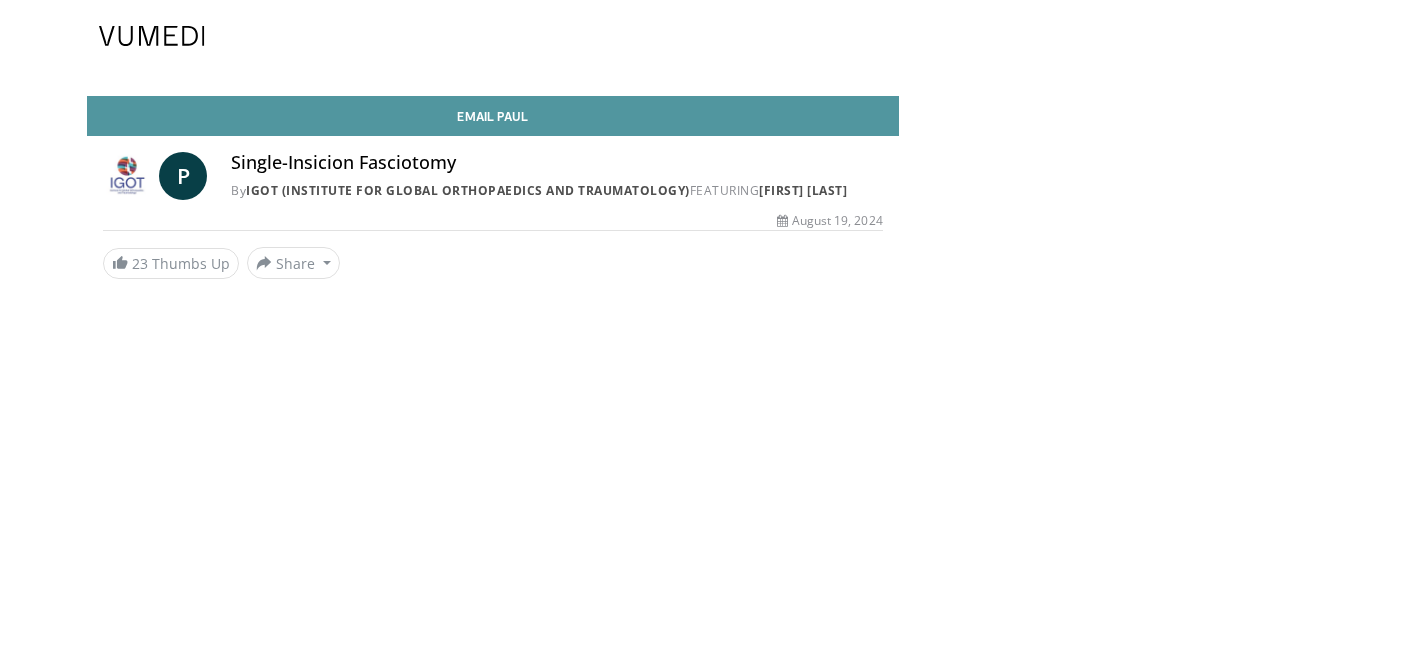 scroll, scrollTop: 0, scrollLeft: 0, axis: both 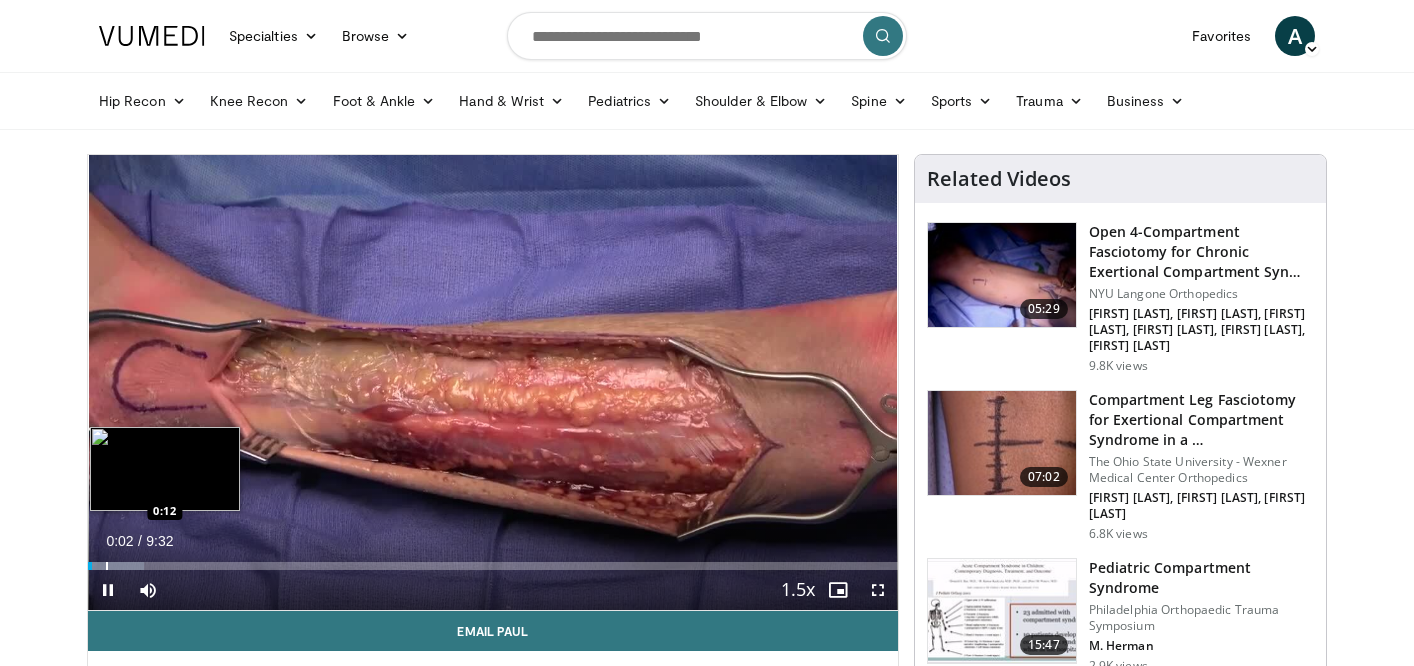 click on "Loaded :  6.91% 0:02 0:12" at bounding box center (493, 560) 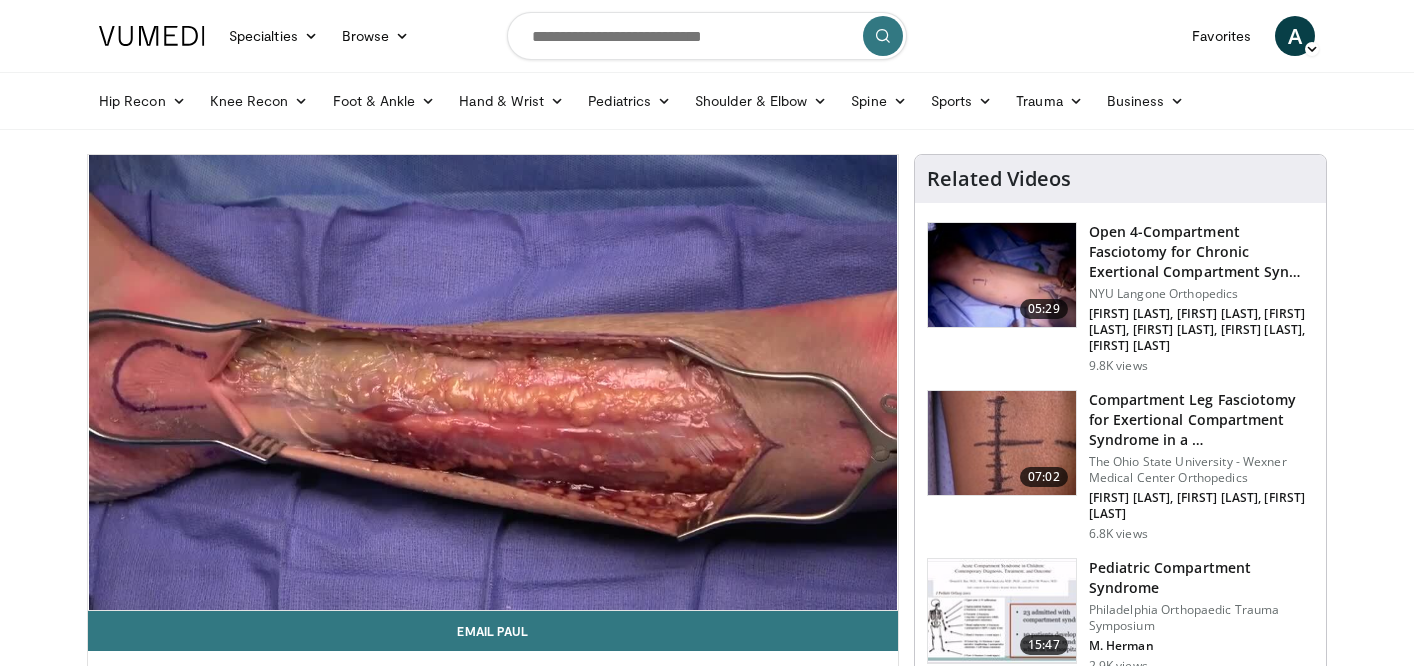 click on "Specialties
Adult & Family Medicine
Allergy, Asthma, Immunology
Anesthesiology
Cardiology
Dental
Dermatology
Endocrinology
Gastroenterology & Hepatology
General Surgery
Hematology & Oncology
Infectious Disease
Nephrology
Neurology
Neurosurgery
Obstetrics & Gynecology
Ophthalmology
Oral Maxillofacial
Orthopaedics
Otolaryngology
Pediatrics
Plastic Surgery
Podiatry
Psychiatry
Pulmonology
Radiation Oncology
Radiology
Rheumatology
Urology" at bounding box center (707, 1630) 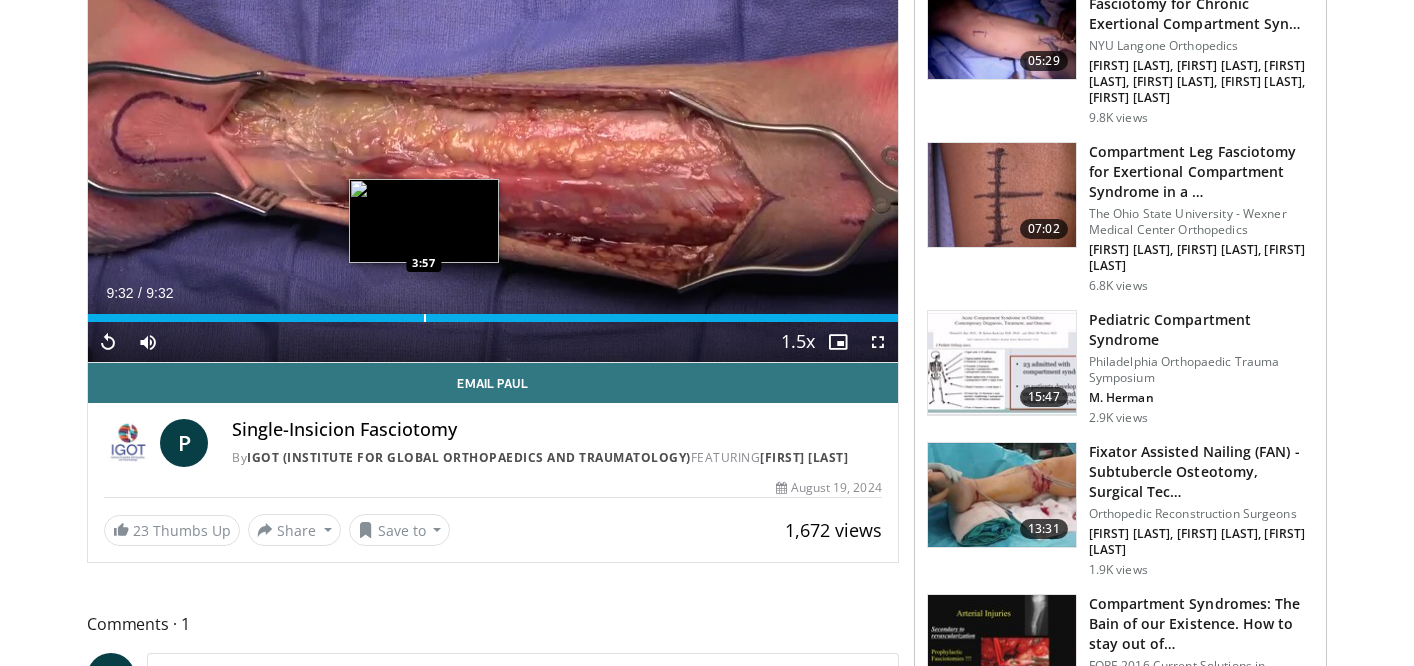 scroll, scrollTop: 215, scrollLeft: 0, axis: vertical 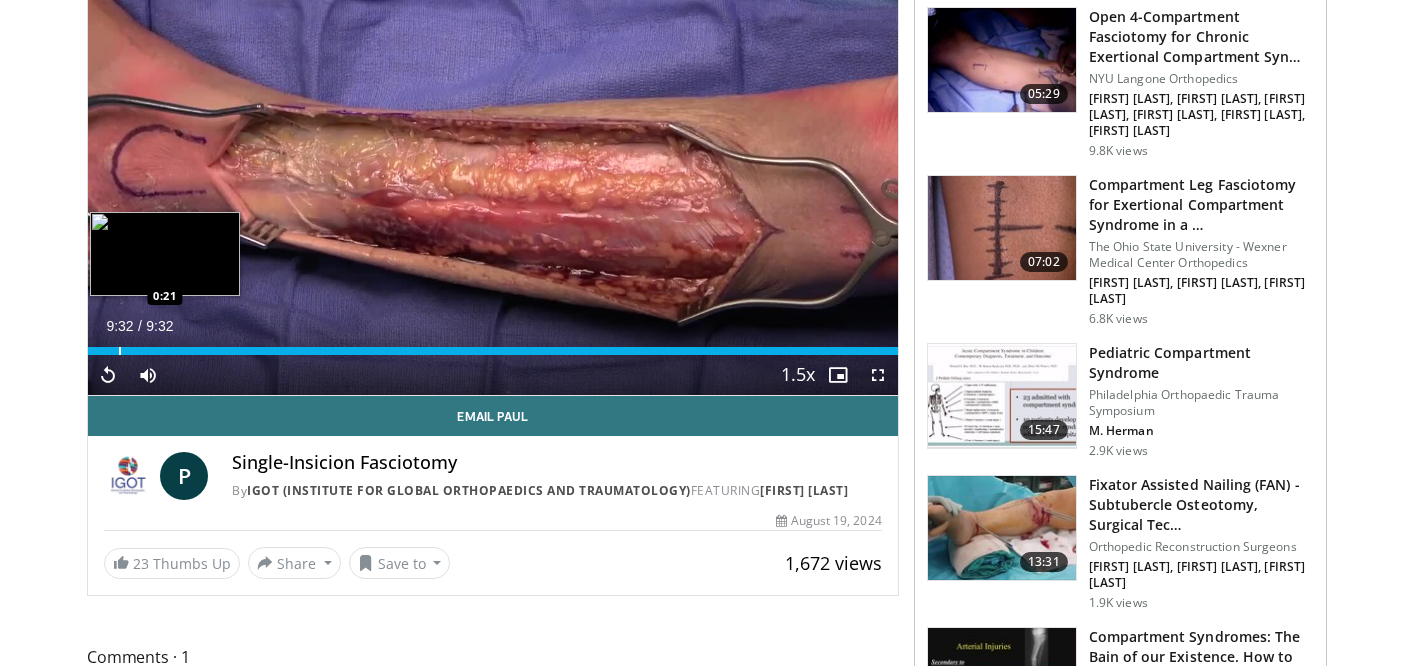 click at bounding box center (120, 351) 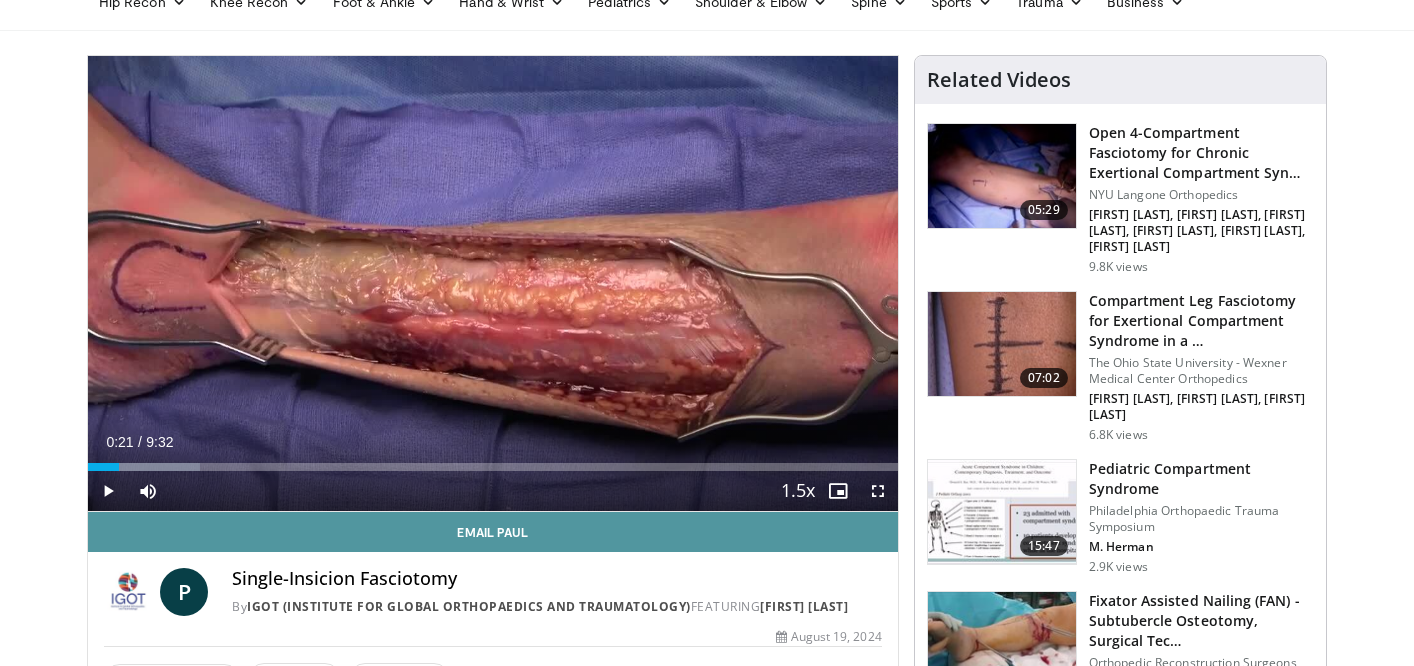 scroll, scrollTop: 98, scrollLeft: 0, axis: vertical 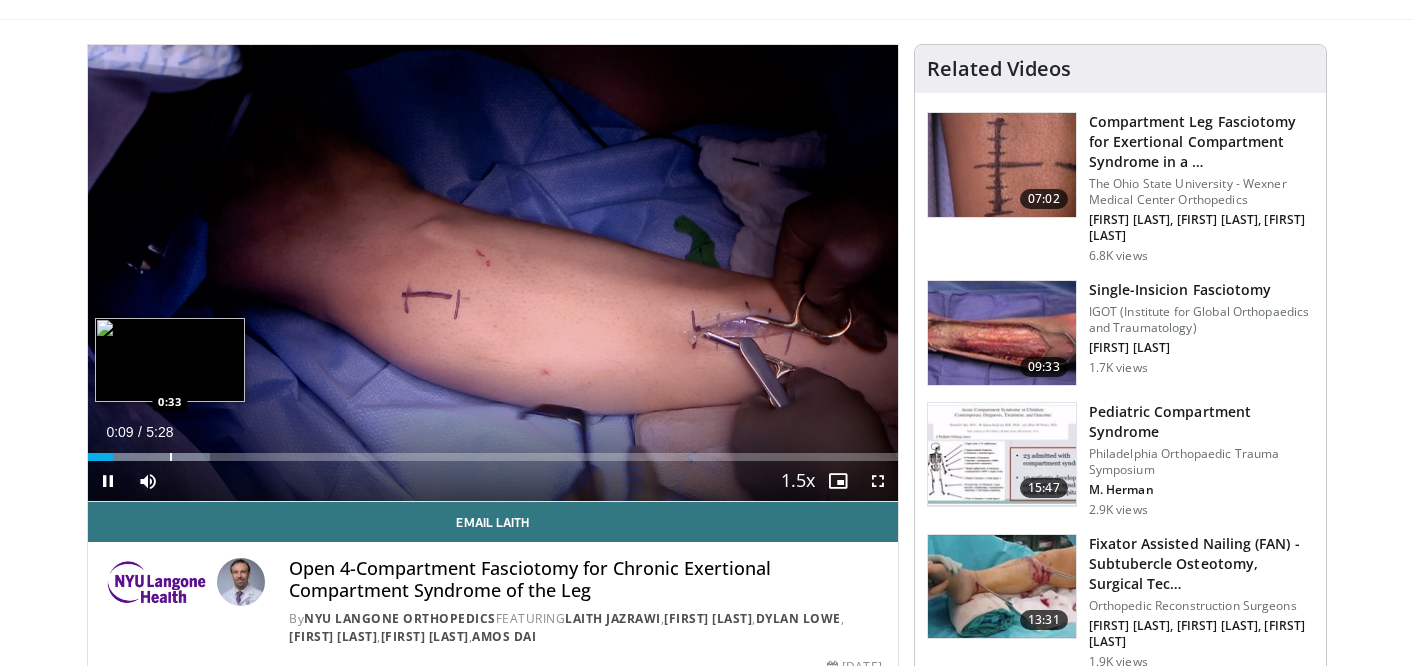 click at bounding box center [171, 457] 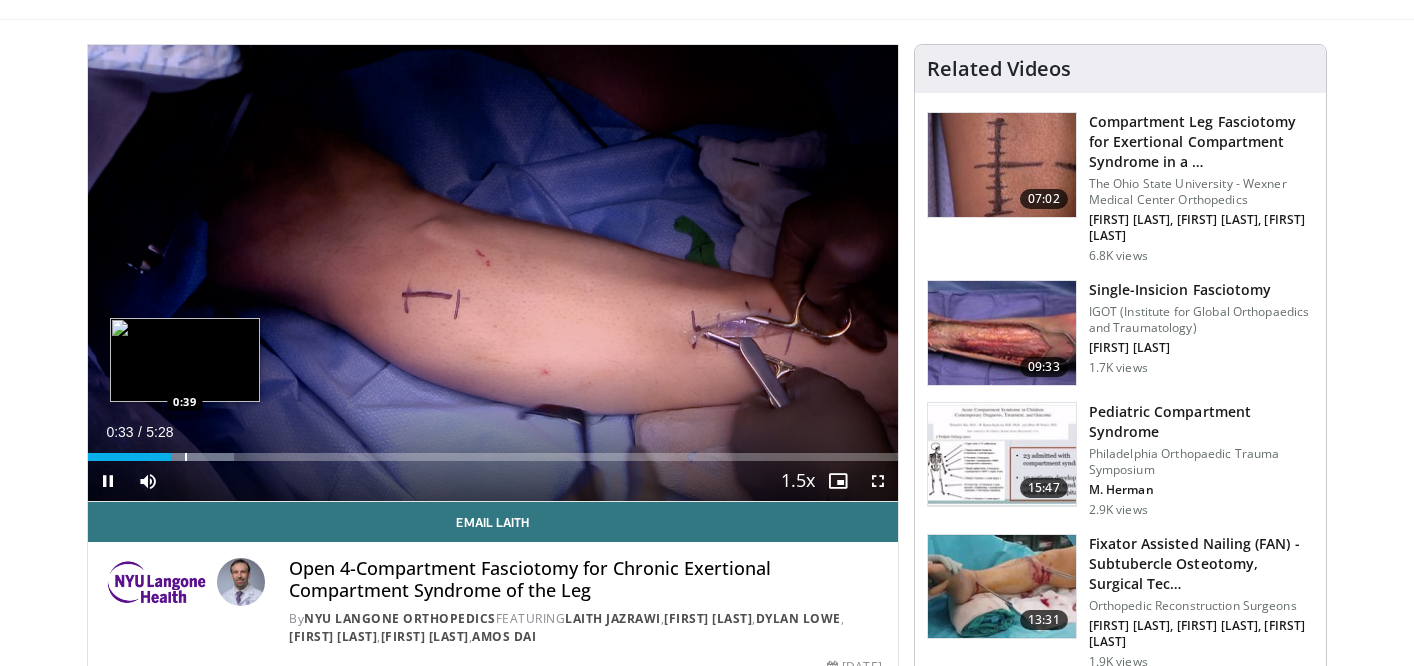 click at bounding box center [186, 457] 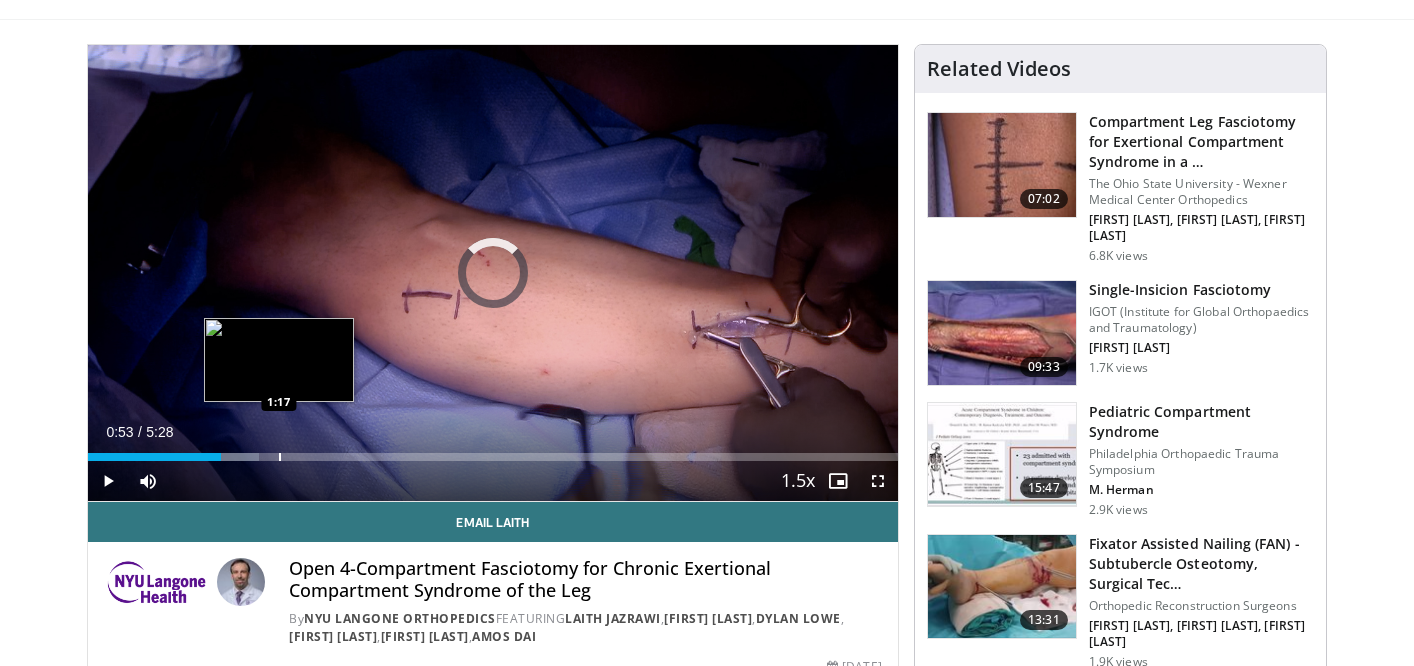 click on "Loaded :  21.10% 0:54 1:17" at bounding box center (493, 451) 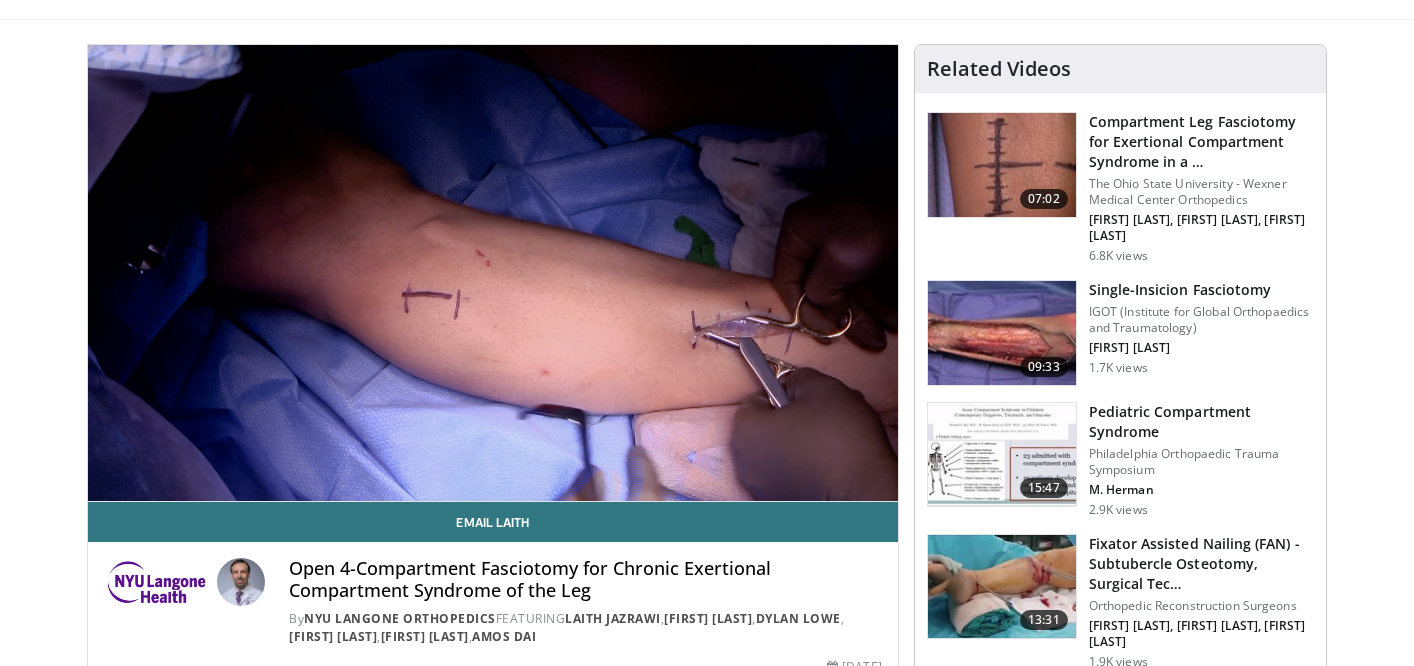 click on "Loaded :  33.48% 1:17 1:17" at bounding box center (493, 491) 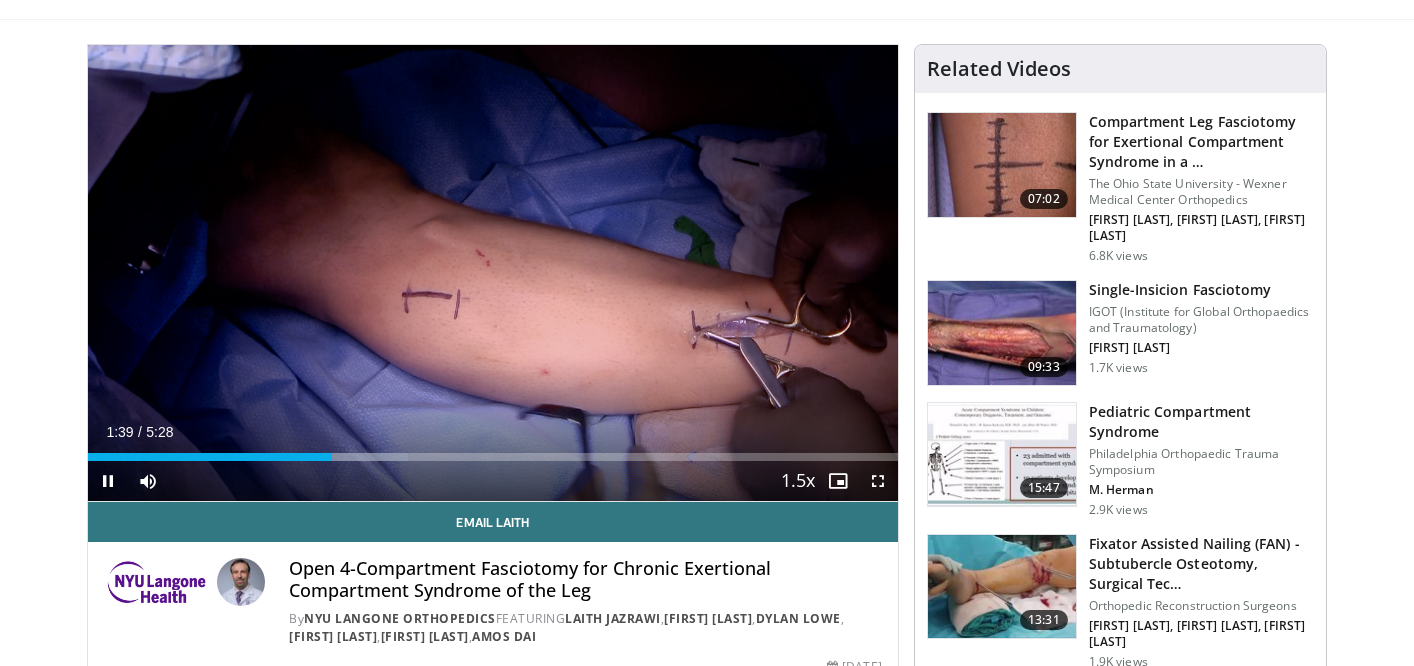 click on "Current Time  1:39 / Duration  5:28" at bounding box center [493, 432] 